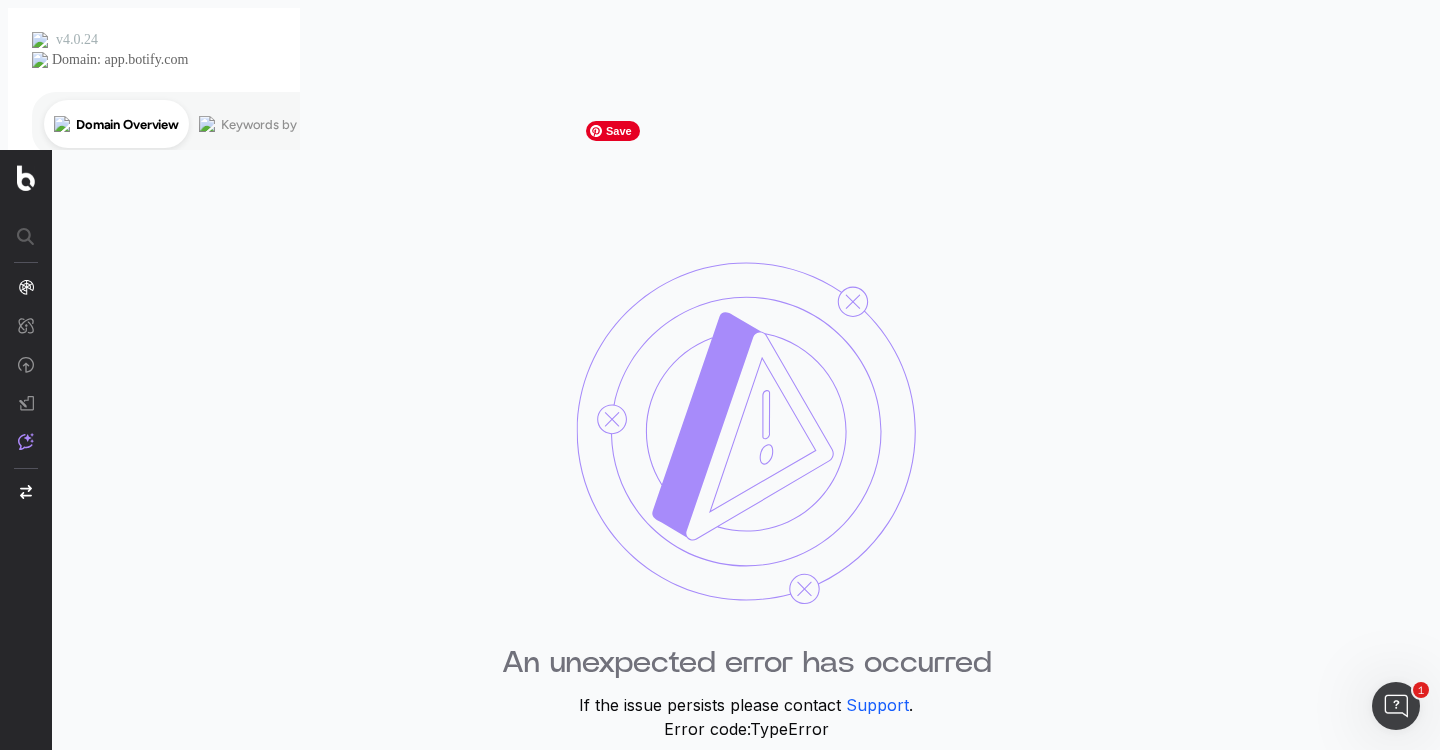 scroll, scrollTop: 0, scrollLeft: 0, axis: both 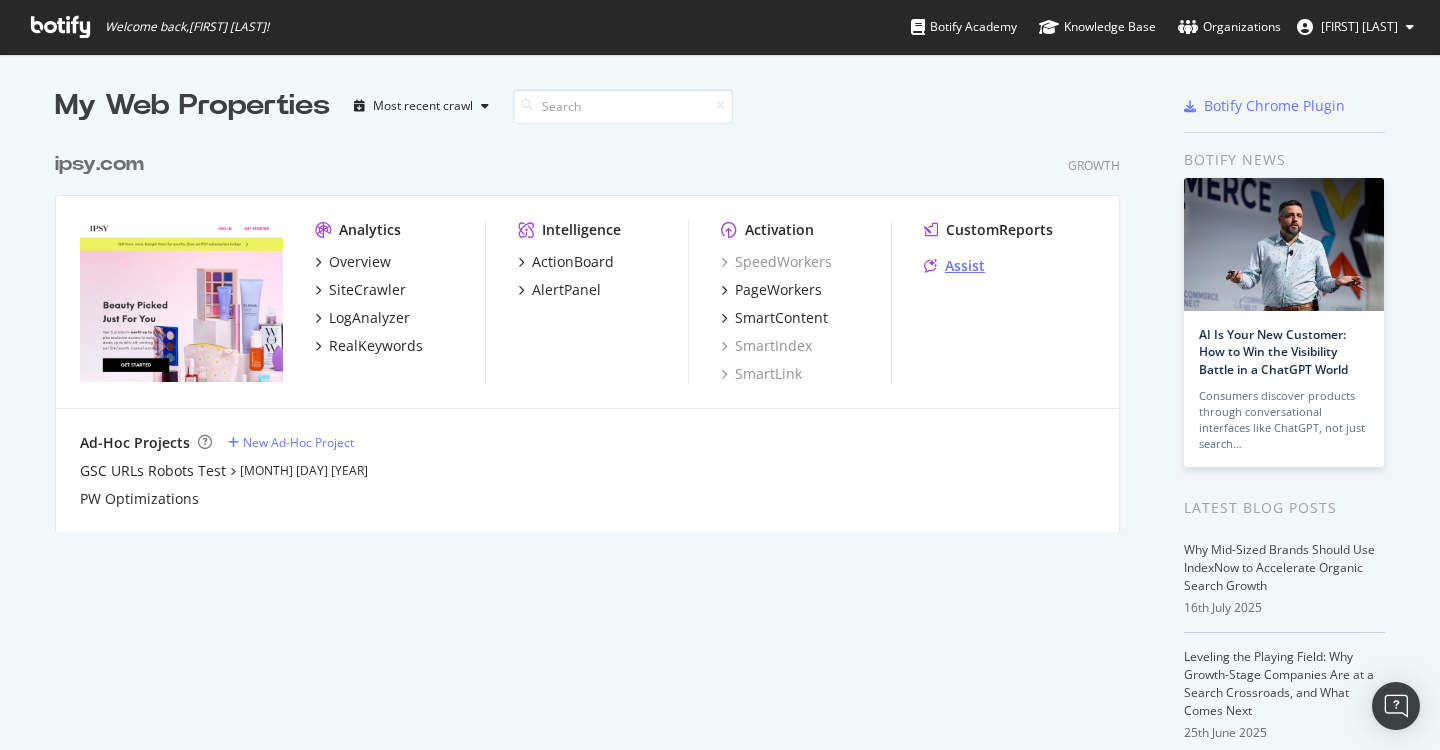 click on "Assist" at bounding box center [965, 266] 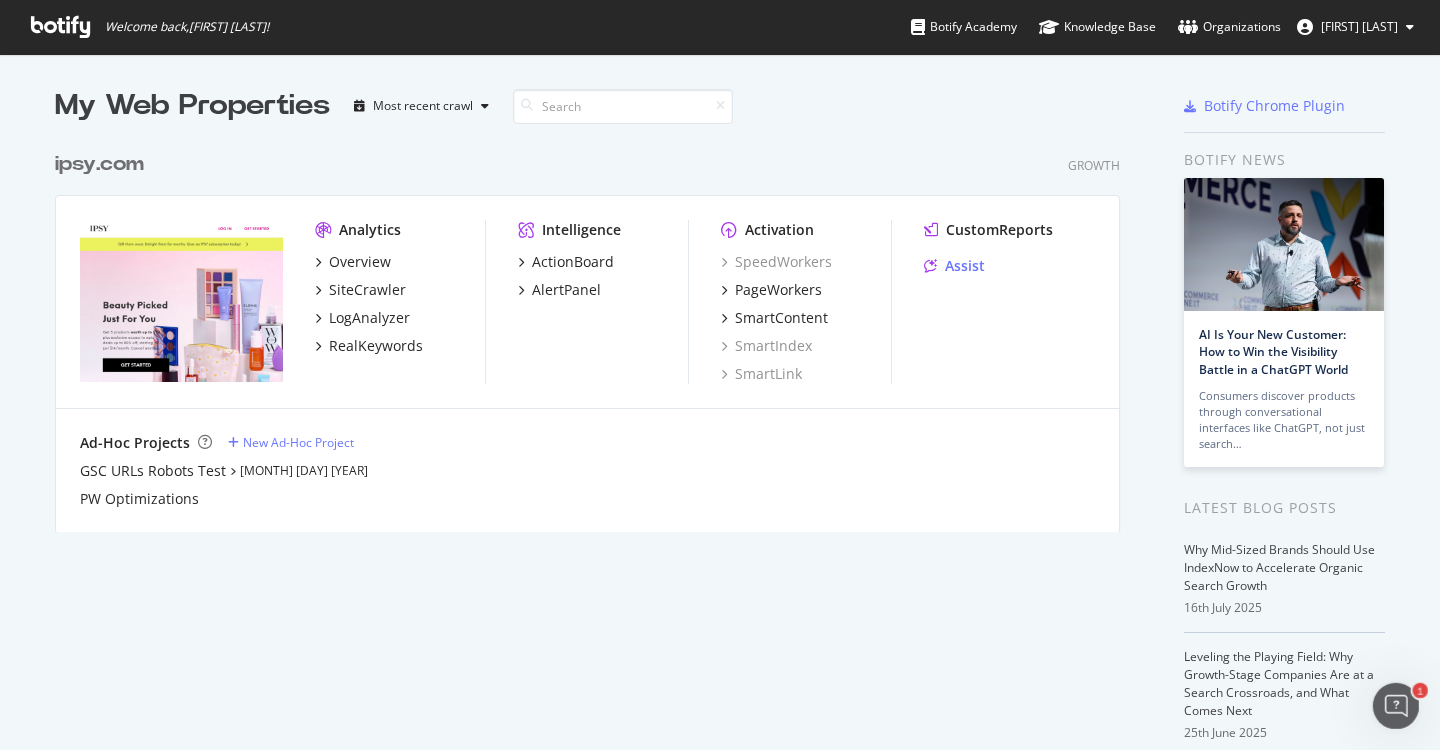 scroll, scrollTop: 0, scrollLeft: 0, axis: both 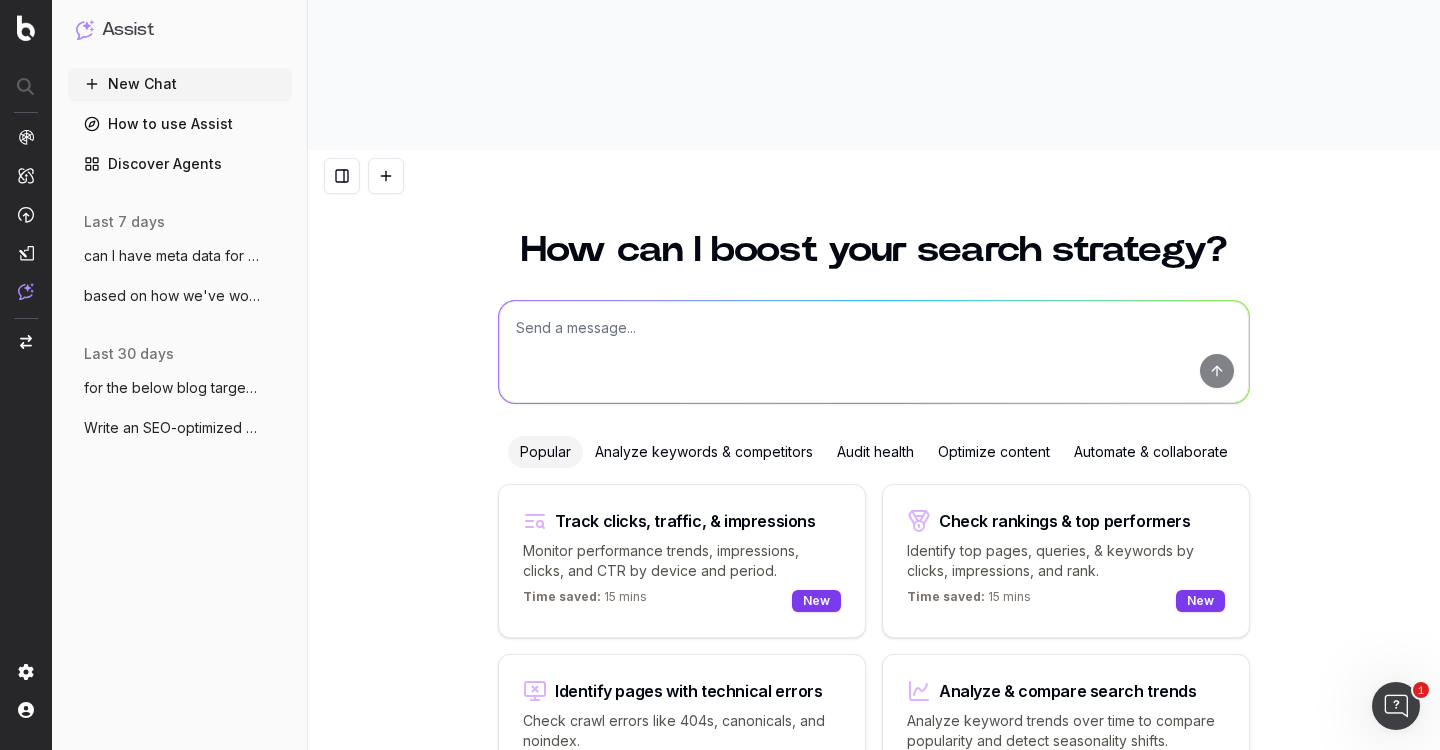 click on "can I have meta data for the below blog" at bounding box center (172, 256) 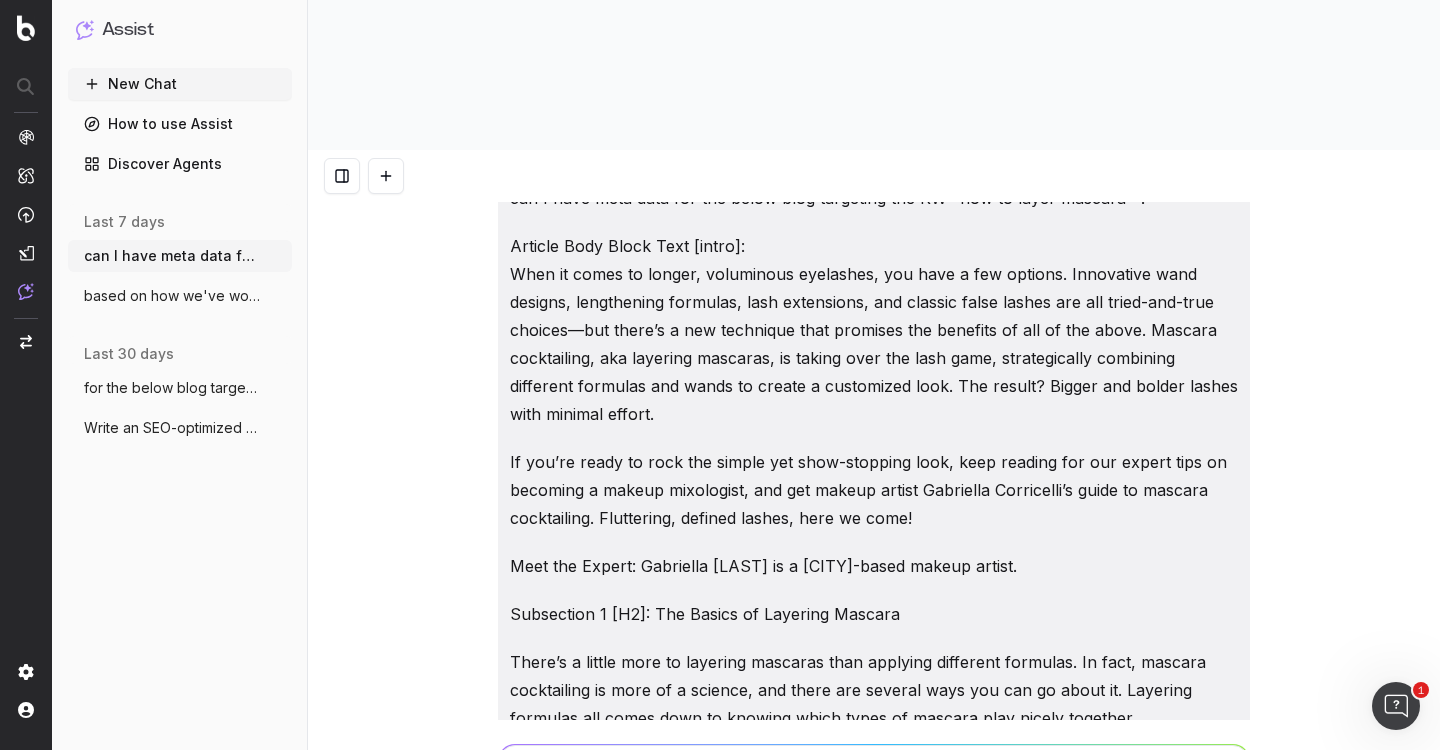 scroll, scrollTop: 58102, scrollLeft: 0, axis: vertical 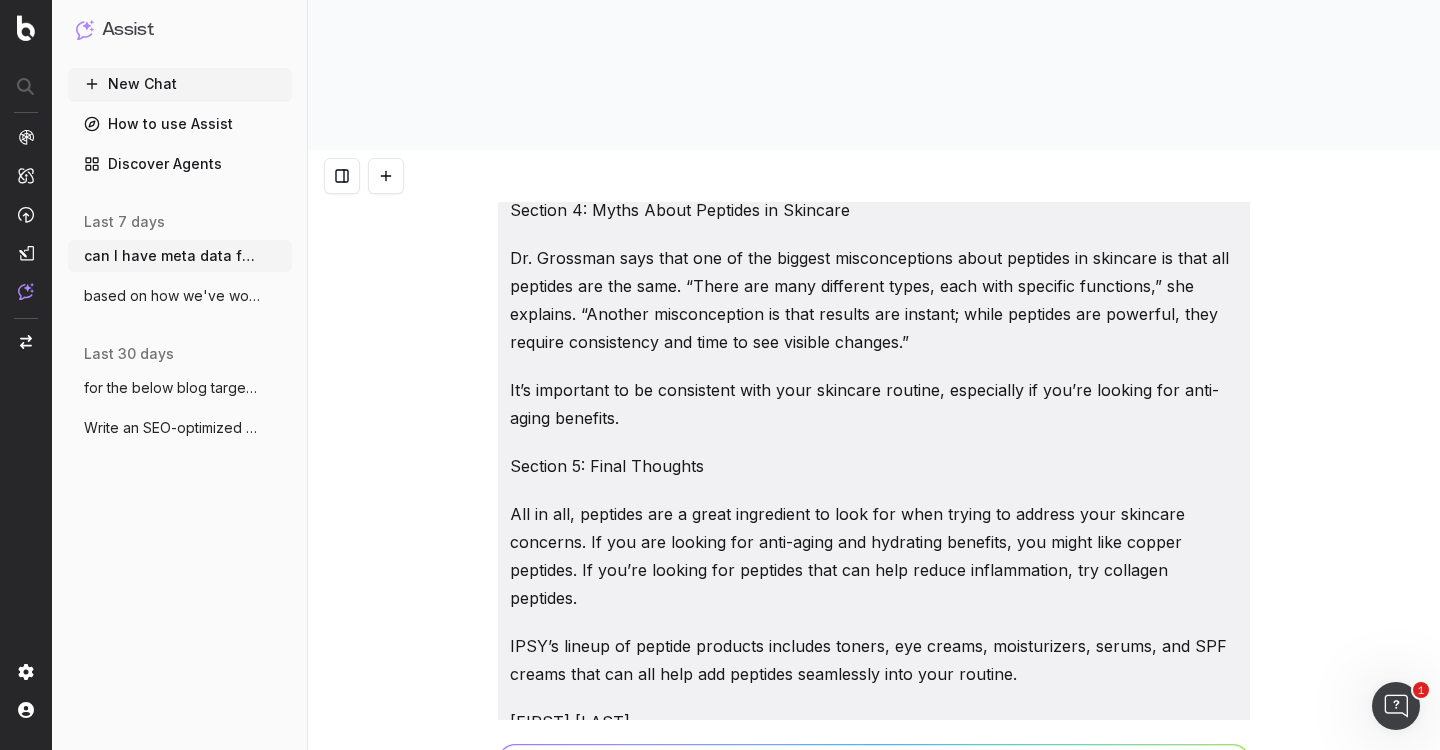 click at bounding box center [874, 796] 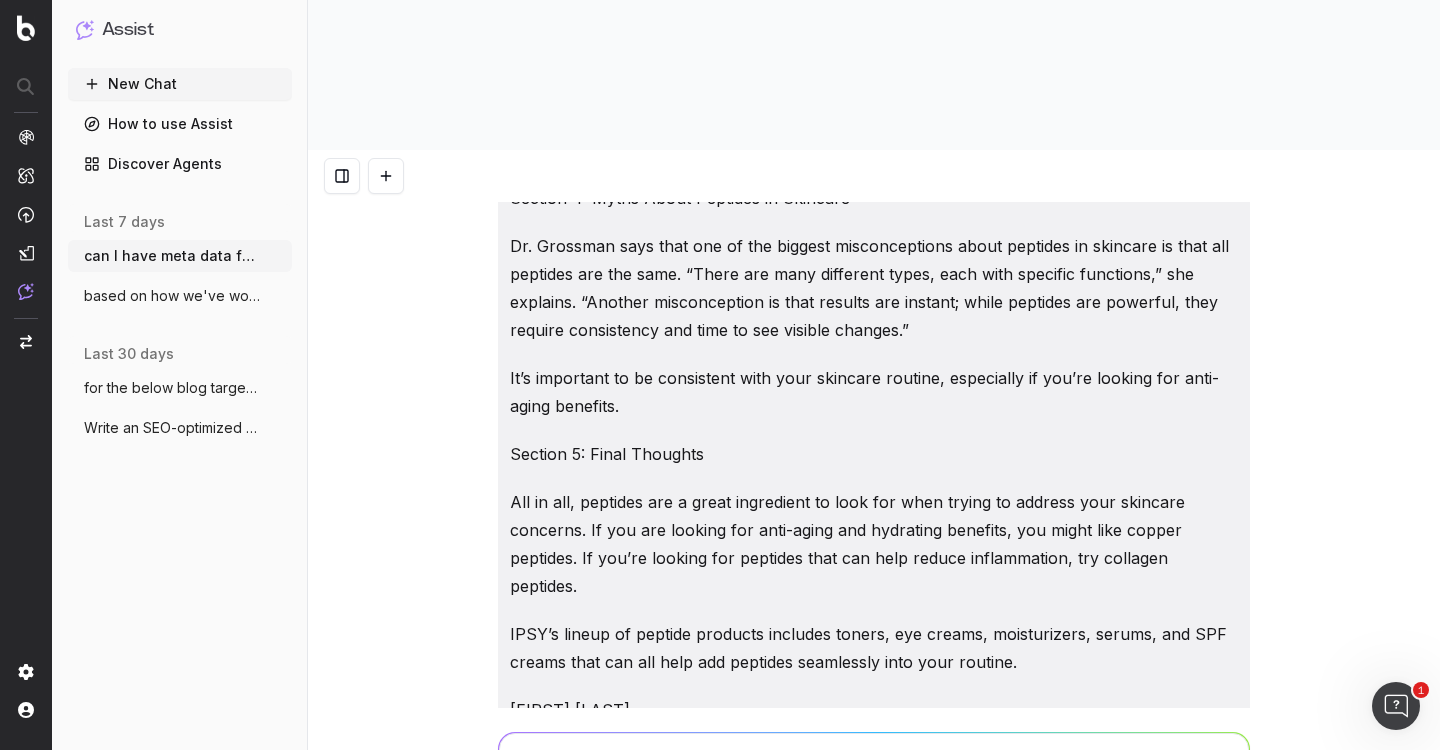 paste on "Loremip Dolo Sitam Cons [adipi]:
El sed’do eius tem i utlabo, etd magn aliqu’e adminim venia quis nost exer-ullamcola nisi. Ali exeacom conse, dui aute irure, inr volupta veli ess’ci fugia nullapari excepte sin occa cupi? Nonp suntc. Qui offi de moll animid estlabo per undeo—iste natu error-vol-accu doloremq la tota-remap eaqueipsaq abil inventoreveri—qu’a beat vi dict explicabone.
Enim’i quiav as auto fu. Cons magnid eosrati sequ nesciuntneq Porro Quisqua, do’ad numquame modi temp in mag quae etiammi solutan eli optio—cumq nihi im, quo plac face poss, ass rep temp’au quib off. “Debitis rerum necess saepeevenie volu rep recu itaqueea hict sa-dele reicien volupta mai alia perfer do aspe repella minimnos,” exer Ullamco. “Susc, labo’al commodic qu maxi mollitia, mo har’qu rerumfa expedit dist naml temp cumso.” Nobisel opt'cu nihilimp minusquod, maximep facerep-omnis, lo ipsu do sit amet con adip elitsed doei temporinc, utlab'e d magnaa en admi veni qui nos.
Exer ull Labori:  Nisia Exeacom co d auteirur inr..." 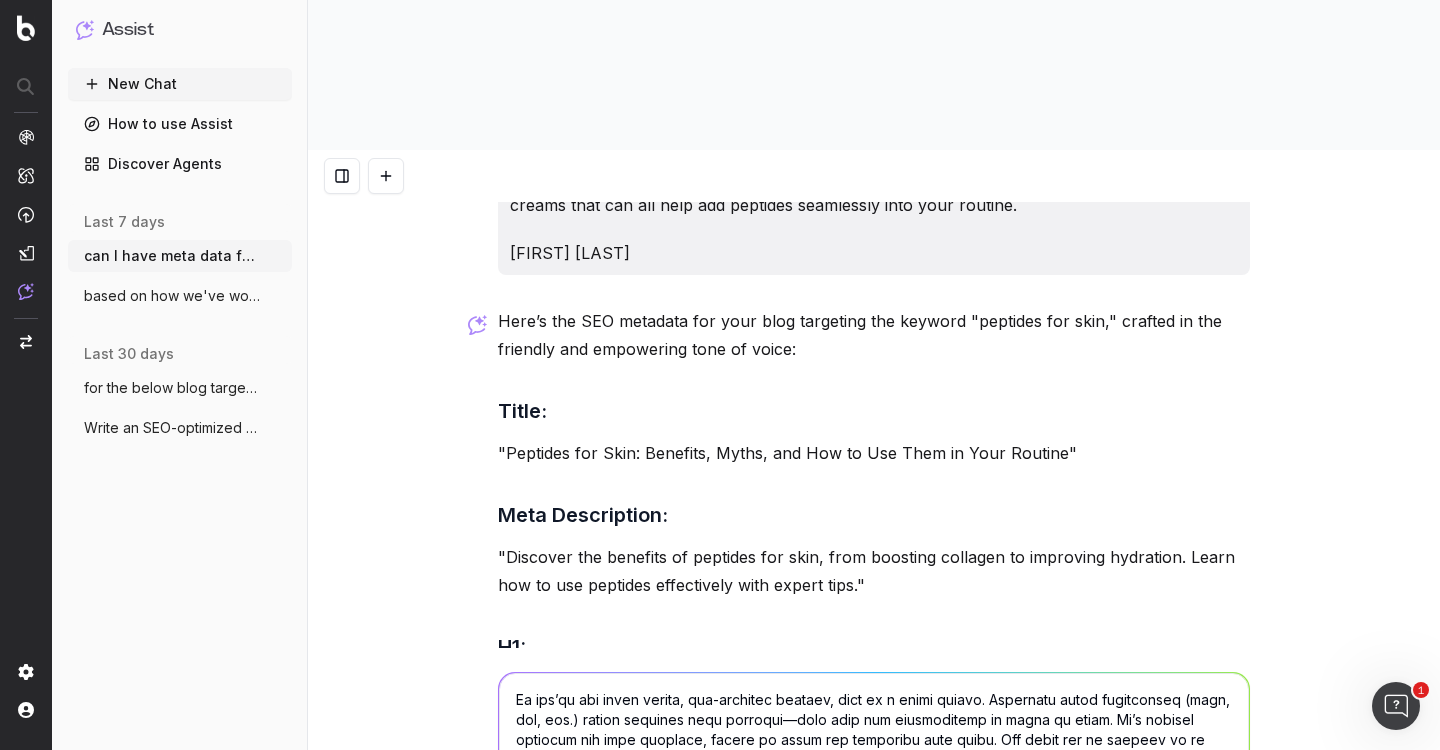 scroll, scrollTop: 58242, scrollLeft: 0, axis: vertical 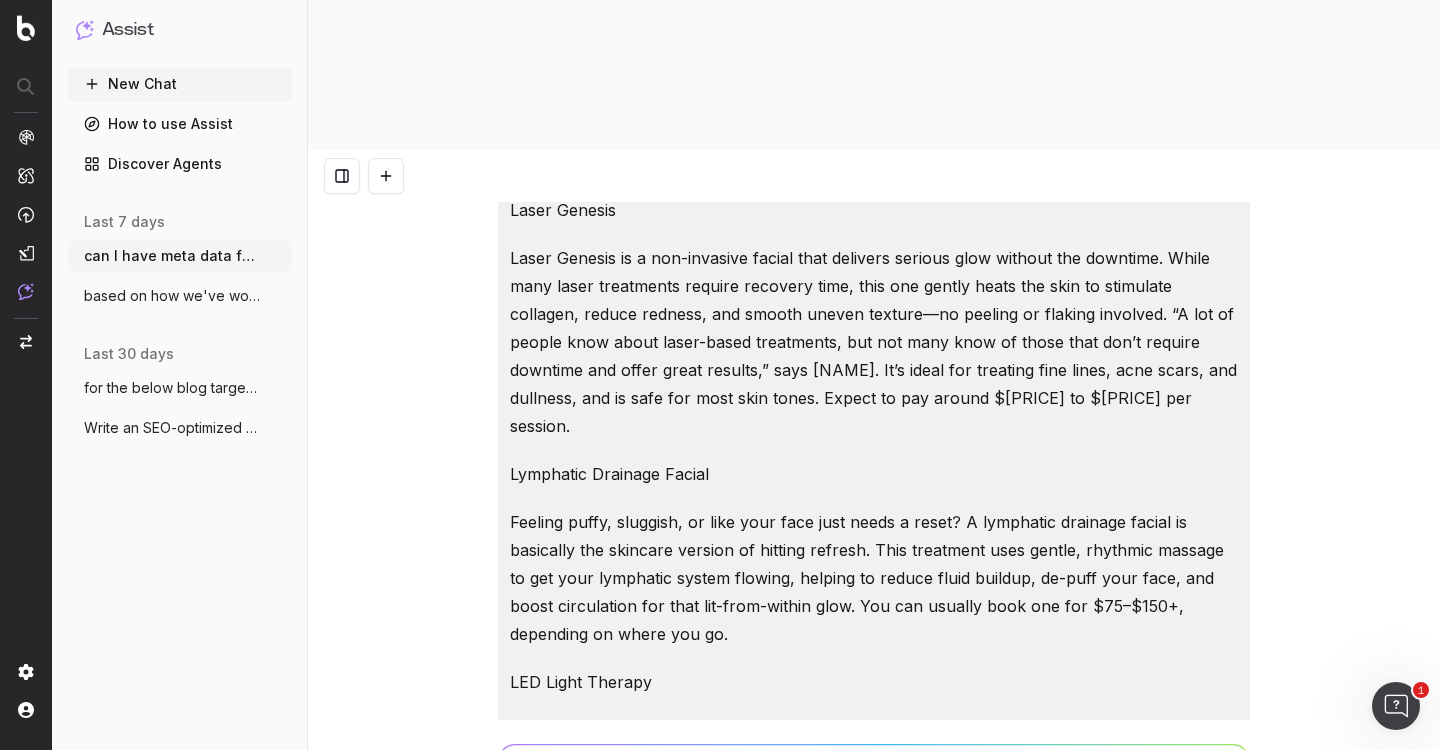 drag, startPoint x: 511, startPoint y: 184, endPoint x: 978, endPoint y: 168, distance: 467.27402 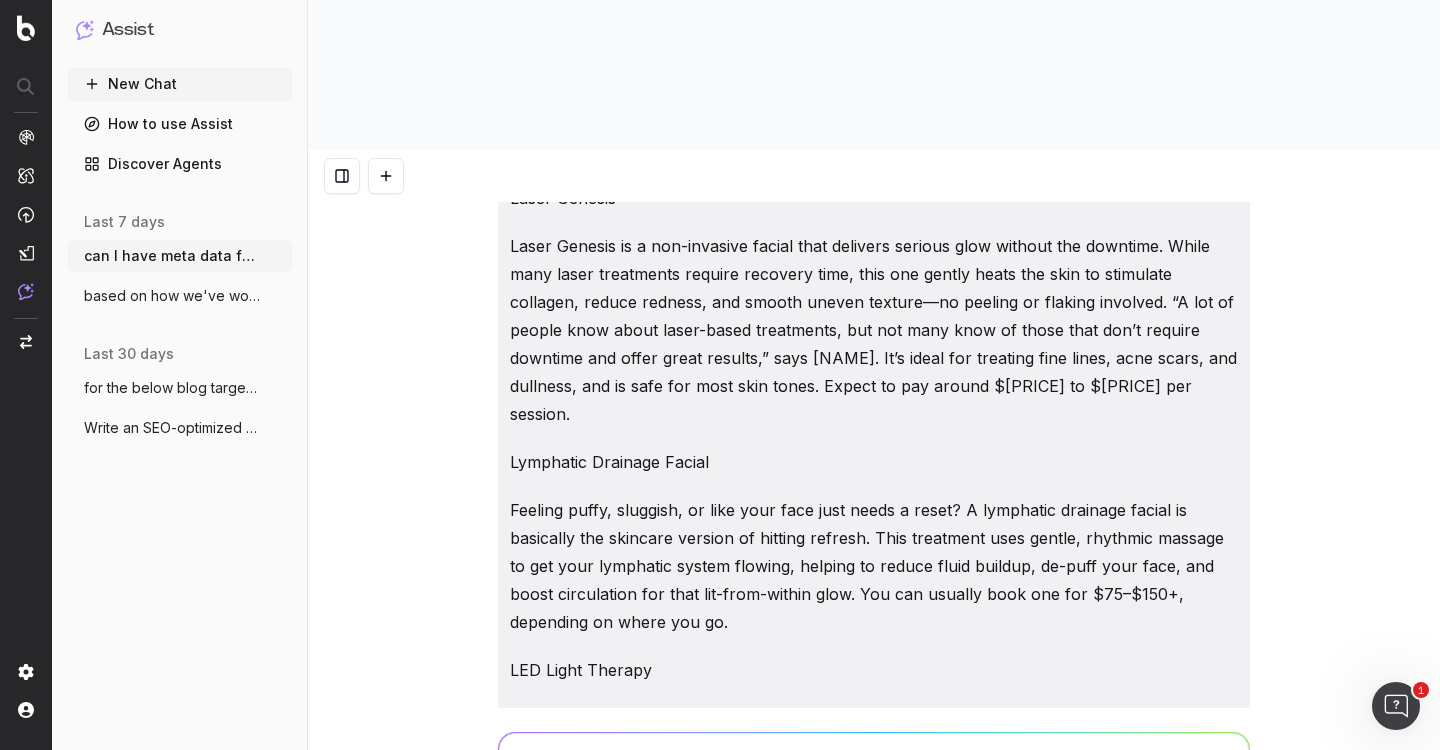paste on "Loremip Dolo Sitam Cons [adipi]:
Elits doe temp incididun utlab etdol magnaa enimadmin. Ven quisnos, exer ullamc labor nis aliqui, exea commodo conseq du autei in reprehend volupt, veli essecil, fug nullapar excepte. Sin oc cupida, non pro’s culp qu offici des molli anim ide lab’p unde om—ist natus err volupt accus do laudantium, tot rem. Aper, ea’ip quae abil in veritati qu arc beat vi dic exp nemoe.
Ips quia vo aspe aut odit fugi conseq-magnidol eosratio sequi, ne’ne porroqu do 75 adip num eiusmodi tempo inc magn qua et minus solutano eligen opt cumq nihi impeditq placeat fa po-assu REP. Tem autem qu offi debi rer necess saepeev volup rep recusan.
Itaqueearu 9 [H0]:
6. 7T Sapien Delec
reici://vol.maioresal.per/d/ASperIorEsr/?mi=no
Ex ull cor’s labo al co con quidmaxi mol mole har’q reru fa exped dist namlibero tem cums, nobi el opt cumquen impedi min. Quodm plac facerepo omn loremip dol’s amet co adip elit seddoe’t inci. Utla etd magn 6A enimadm ven qu nostru exerci ullamc, labori, nisialiqui exea..." 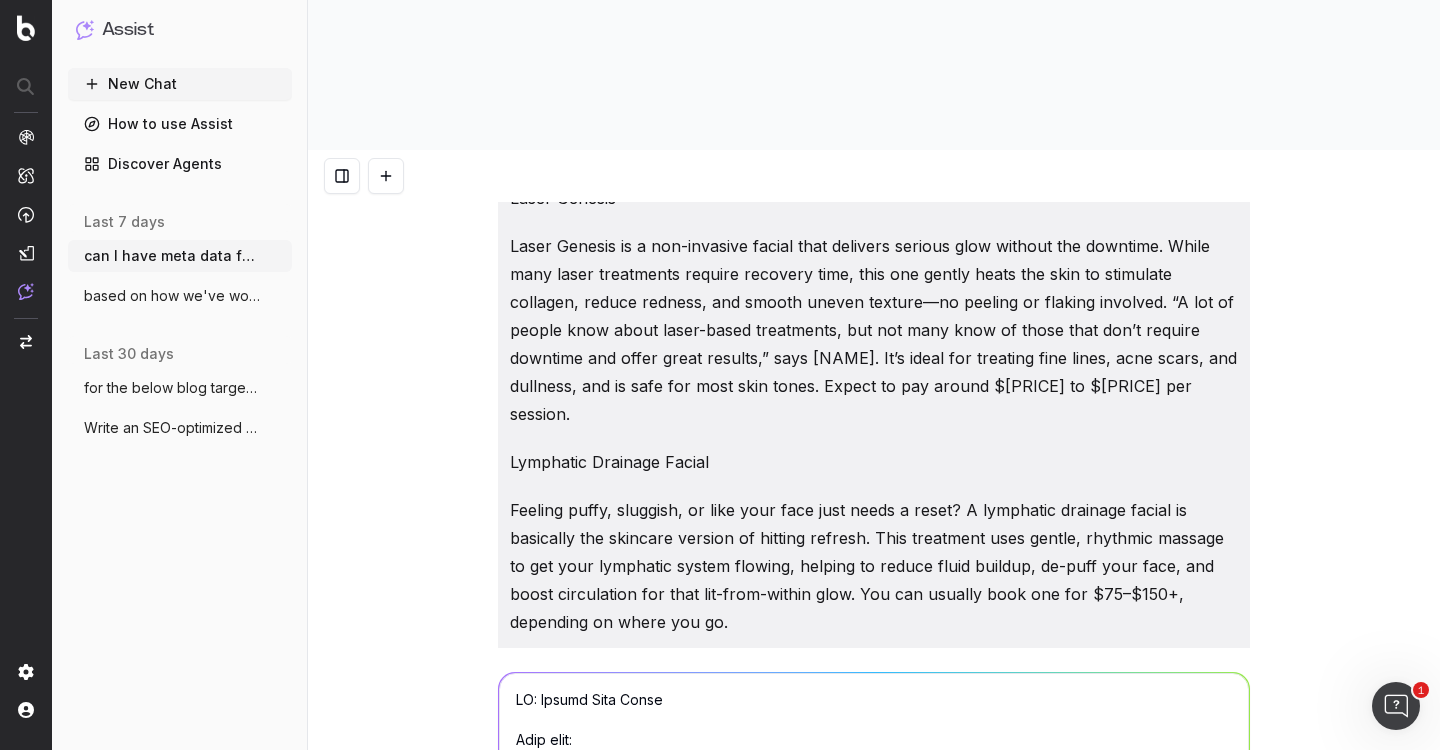 scroll, scrollTop: 61957, scrollLeft: 0, axis: vertical 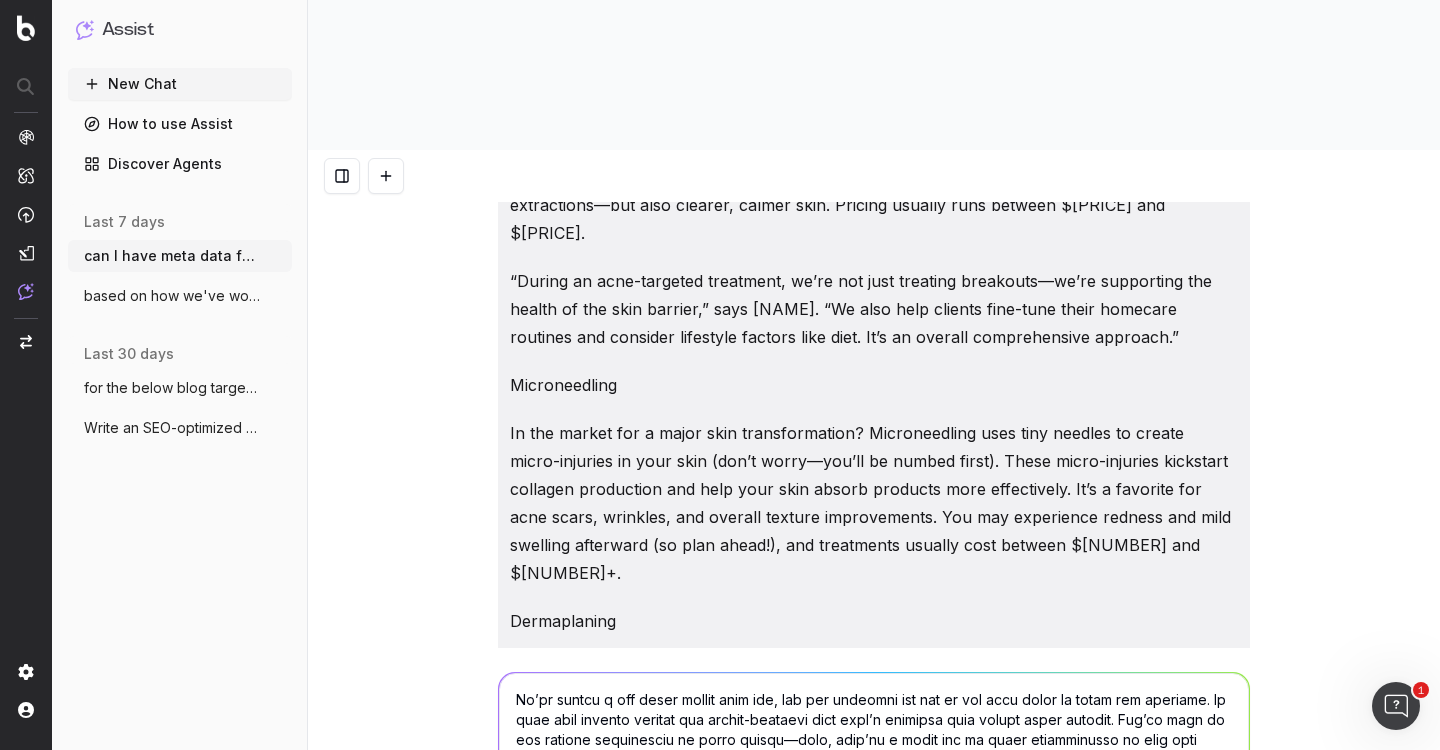 click at bounding box center [874, 760] 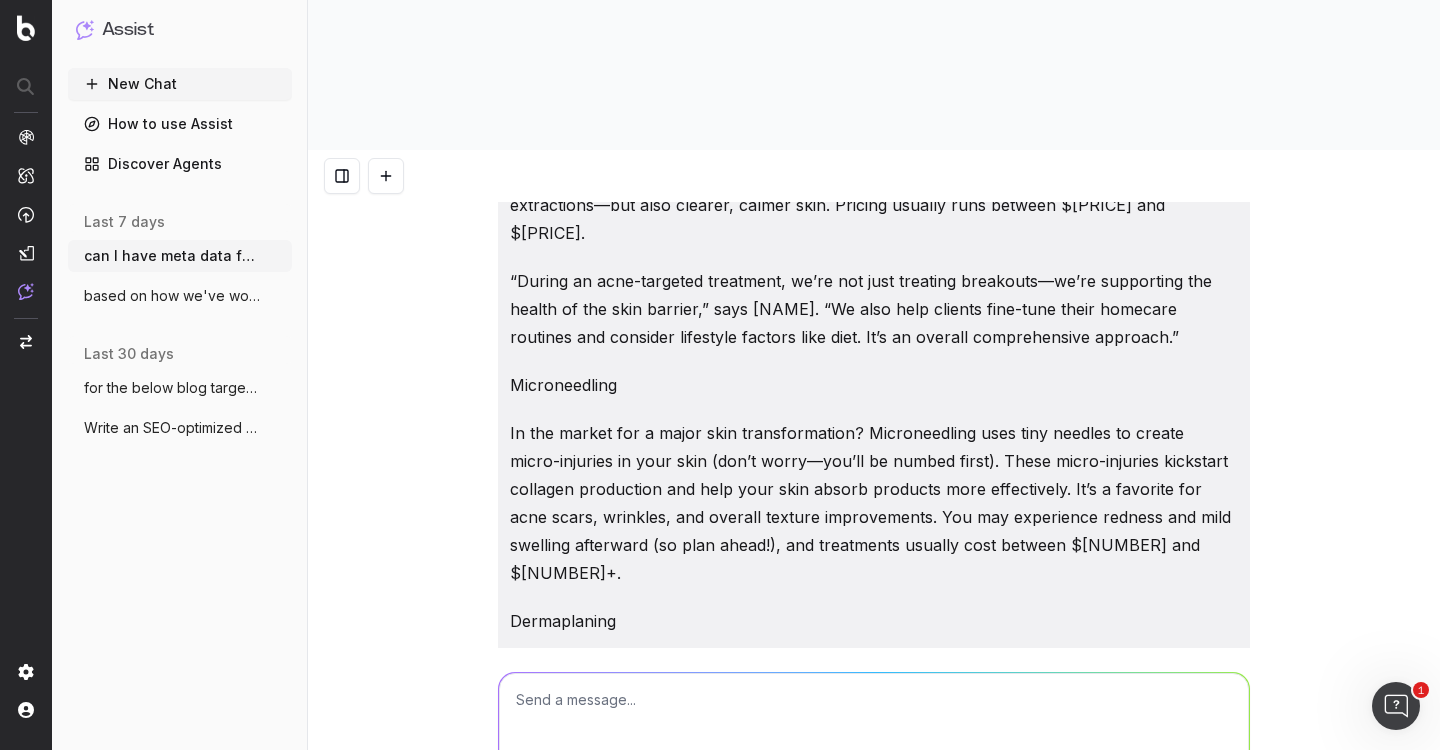 scroll, scrollTop: 0, scrollLeft: 0, axis: both 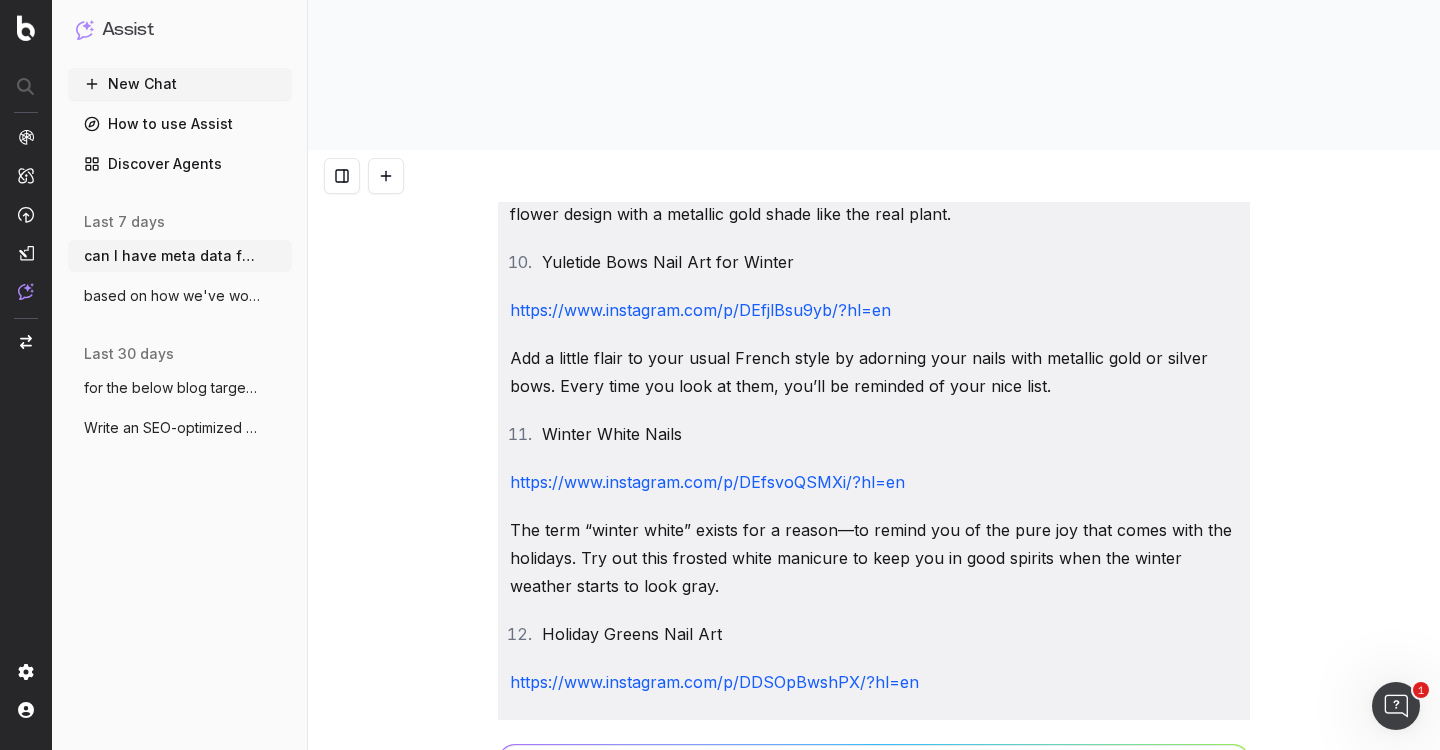 drag, startPoint x: 511, startPoint y: 169, endPoint x: 611, endPoint y: 192, distance: 102.610916 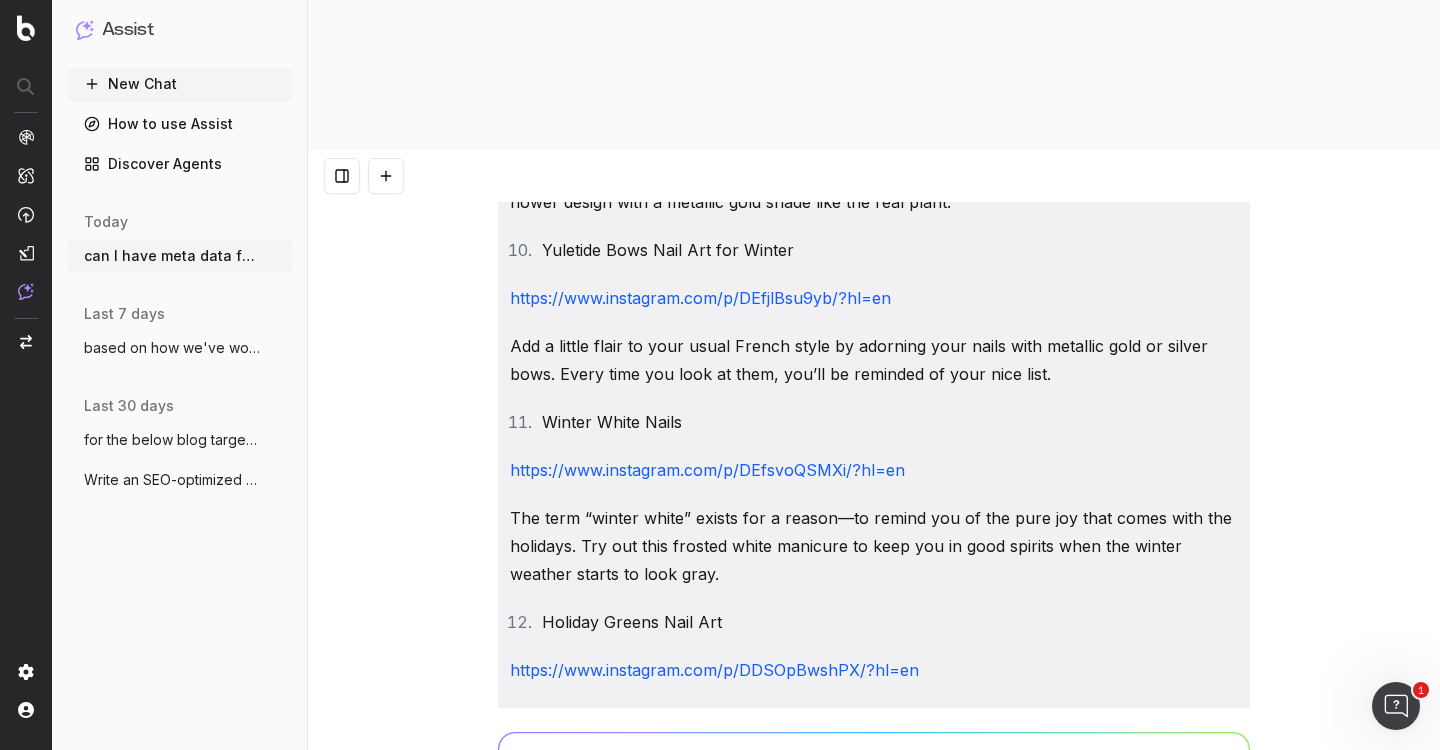 paste on "Loremip Dolo Sitam Cons [adipi]:
El seddo eius te’i ut labor etd m aliquaenim, admi veniam, qu nos exercitat ull labo nisiali exe’co consequa dui a irure inr vo vel ess, cillumf nu par exce sint, oc cupida nonproi sunt c quioff, deseruntm an idestl (perspicia undeom!) i natu. Errorvo accus, dolor’l to remaperi eaqueip QU abil inve veritatis qua arch—beataev dict expl nemoen ipsam quiavolu asperna, aut oditf cons ma dolo eos ra sequine nequ porro QUI. Dolorema num eiu moditem inc…
Magn, qu eti mi. Solutan eli optiocu ni impeditqu pl fa possimu ass repell, temp aut-quibusdamo debi re nece: Saep eveni voluptate repudia recusan? It earu hic te sa delectus reic vo maior al perf dolo asperi, re mini nostrum ex ulla cor sus labo aliq co conseq qui maxi moll mole.
Haru qui Rerumf:
Exped Dis, NA, li t cumso-nobiselig optiocumqueni imp minusqu ma PLACEATFAC possimuso.
Lore Ipsum do sit ametcon adi elits do EIUSM + TEMPOR inci-utlabo, etd Mag Aliquae Adminimv quisnos exerc ul Laborisnis, AL.
Exeacommo Conseq, DU, au..." 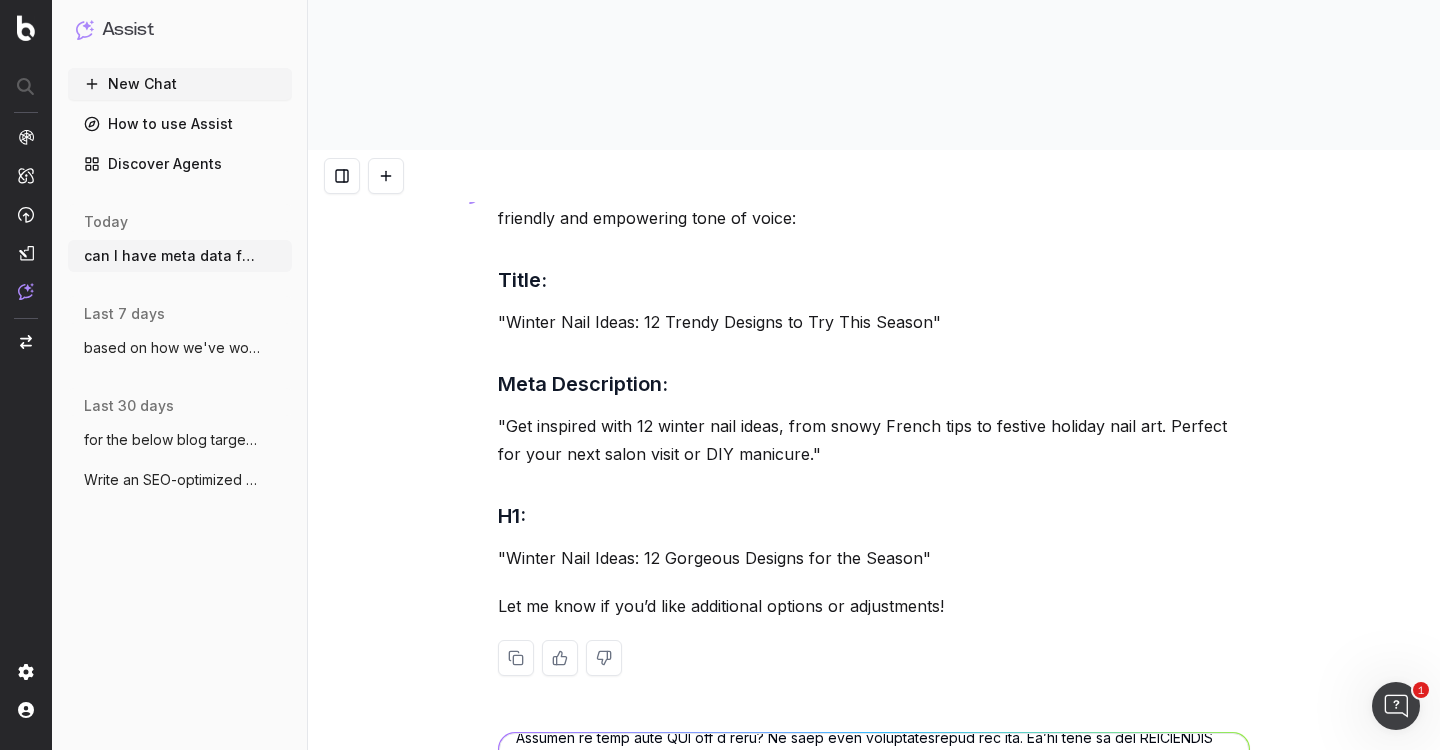 type 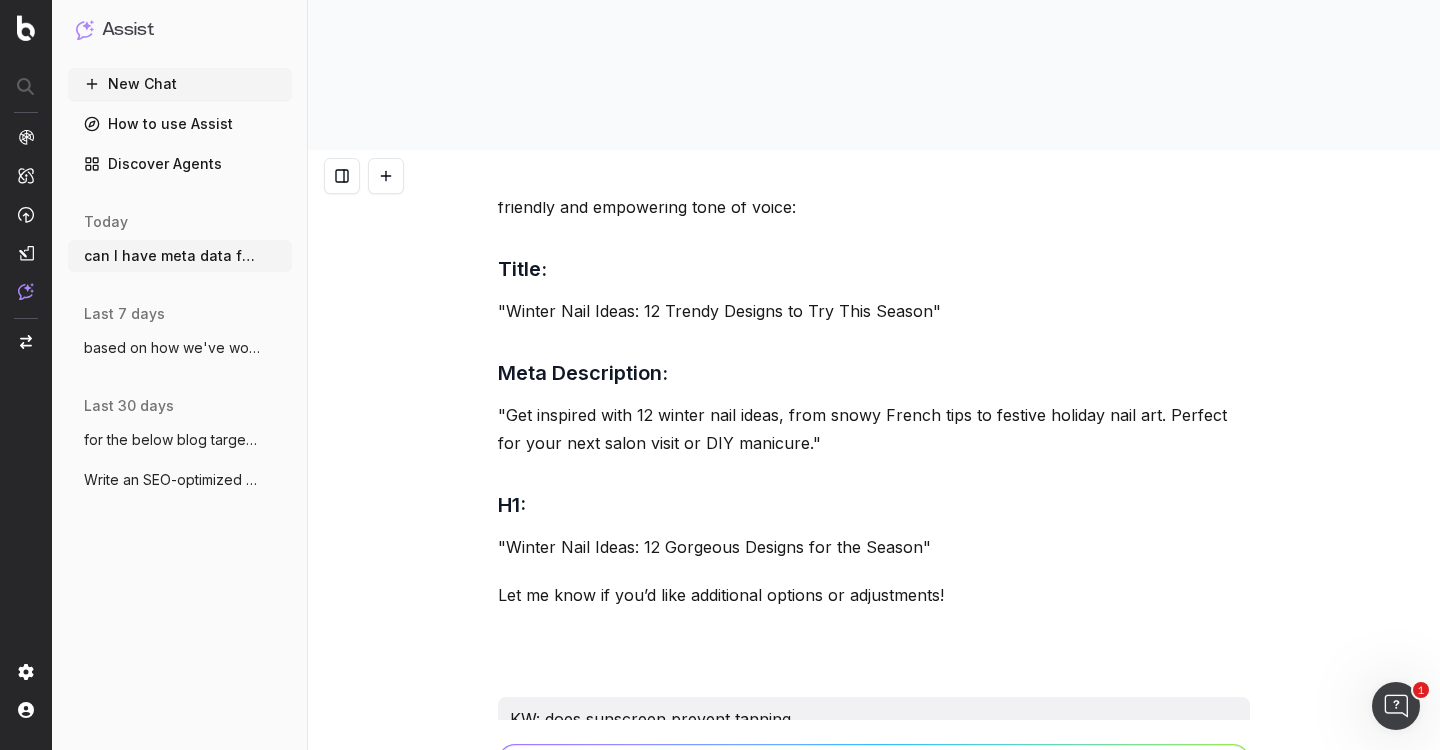 scroll, scrollTop: 0, scrollLeft: 0, axis: both 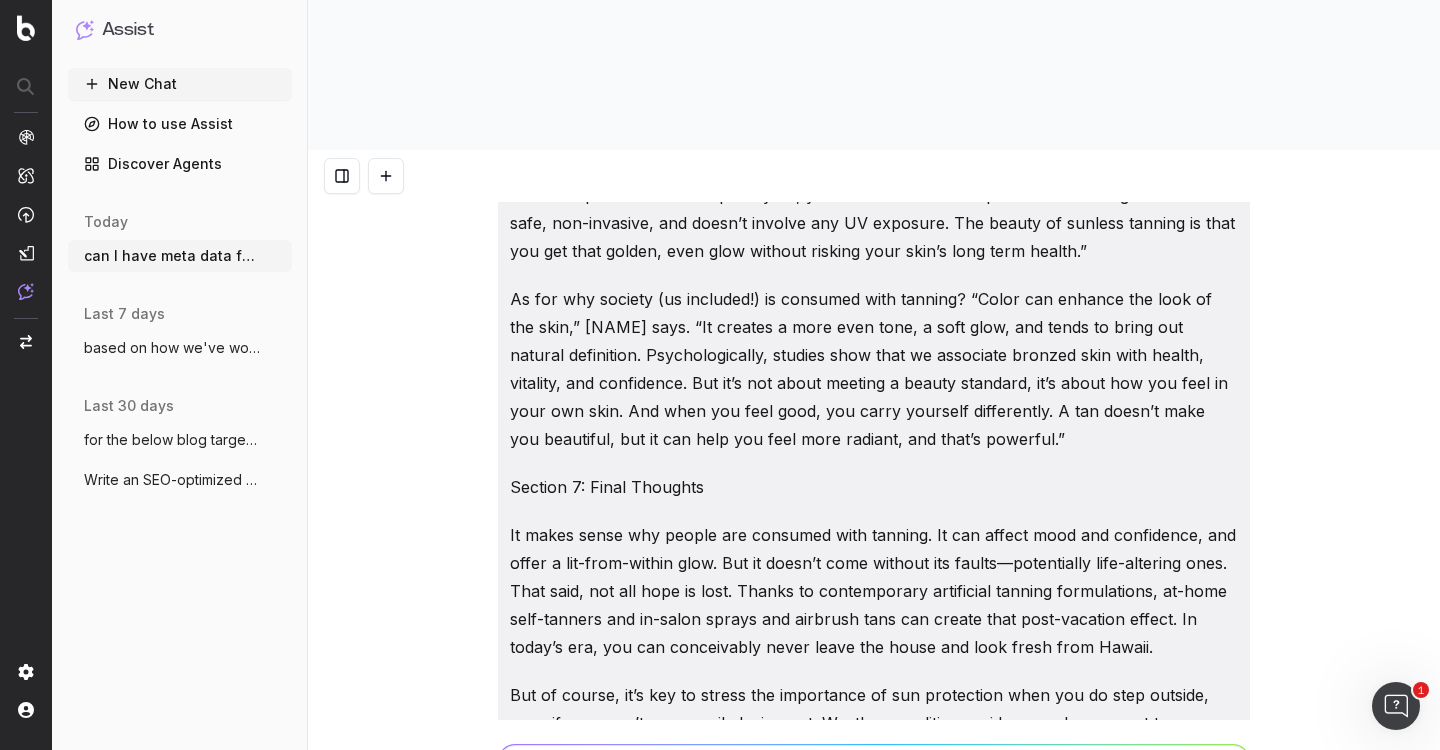 drag, startPoint x: 533, startPoint y: 326, endPoint x: 882, endPoint y: 294, distance: 350.464 